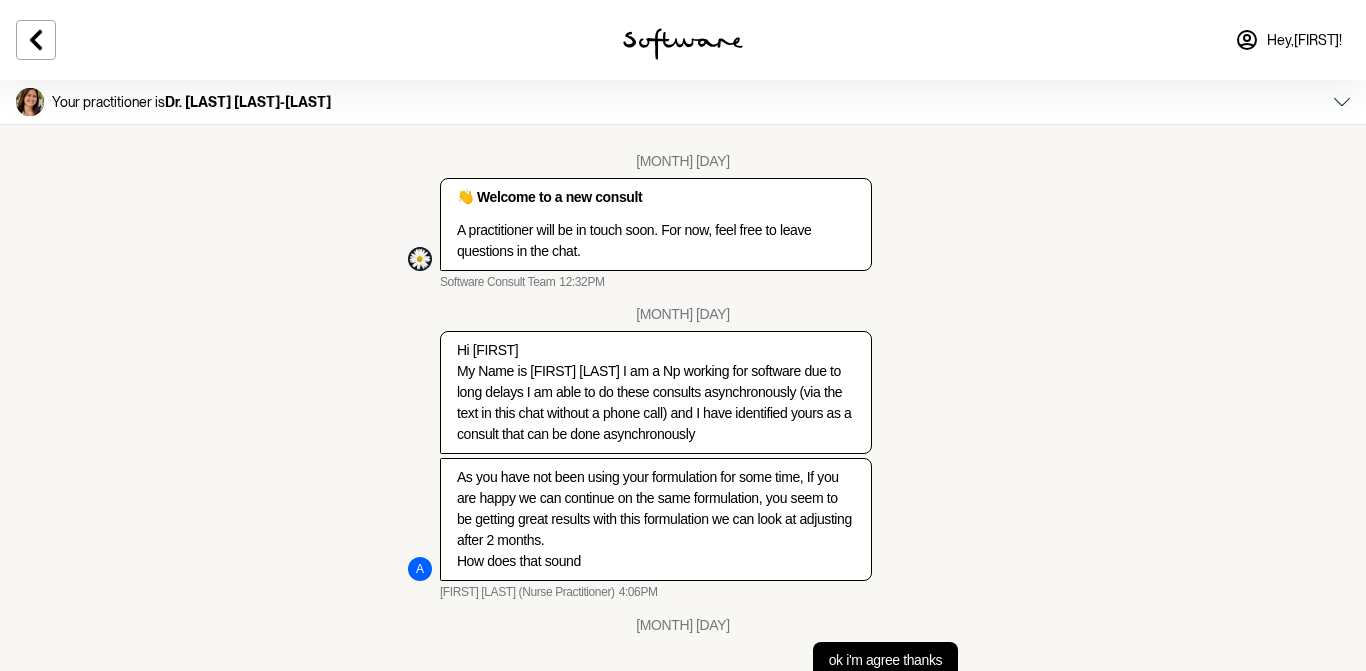 scroll, scrollTop: 0, scrollLeft: 0, axis: both 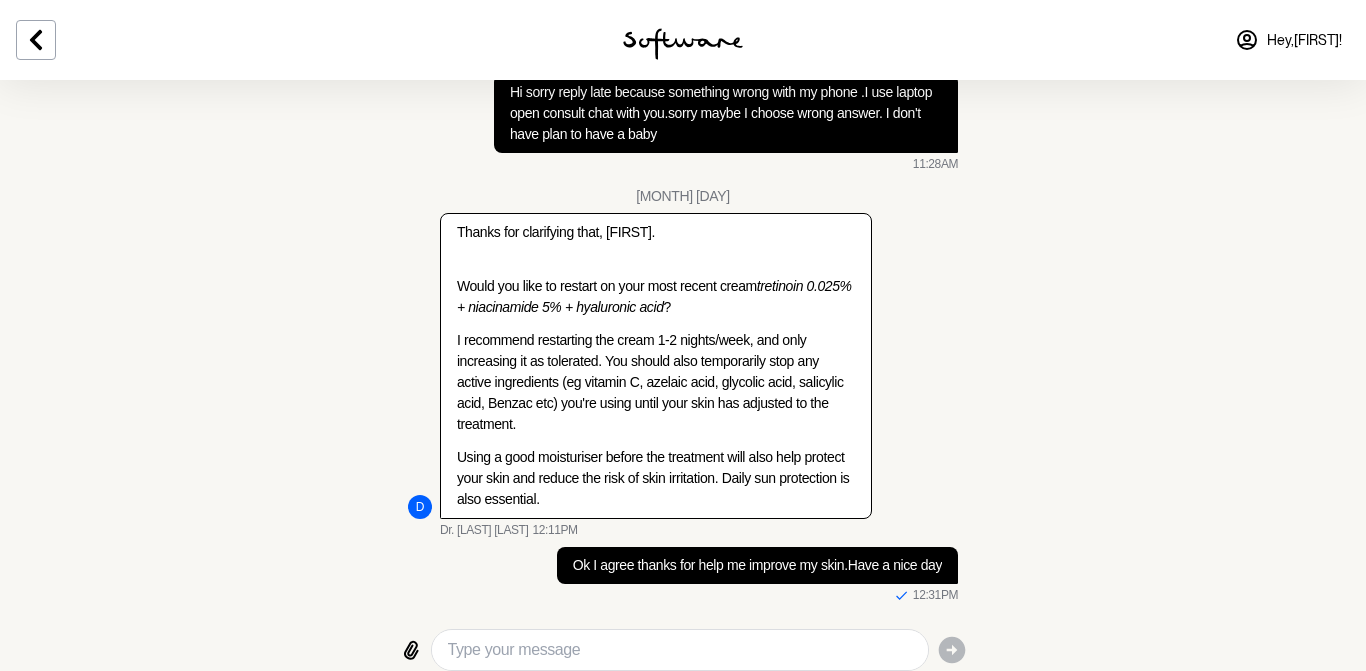 click at bounding box center [36, 40] 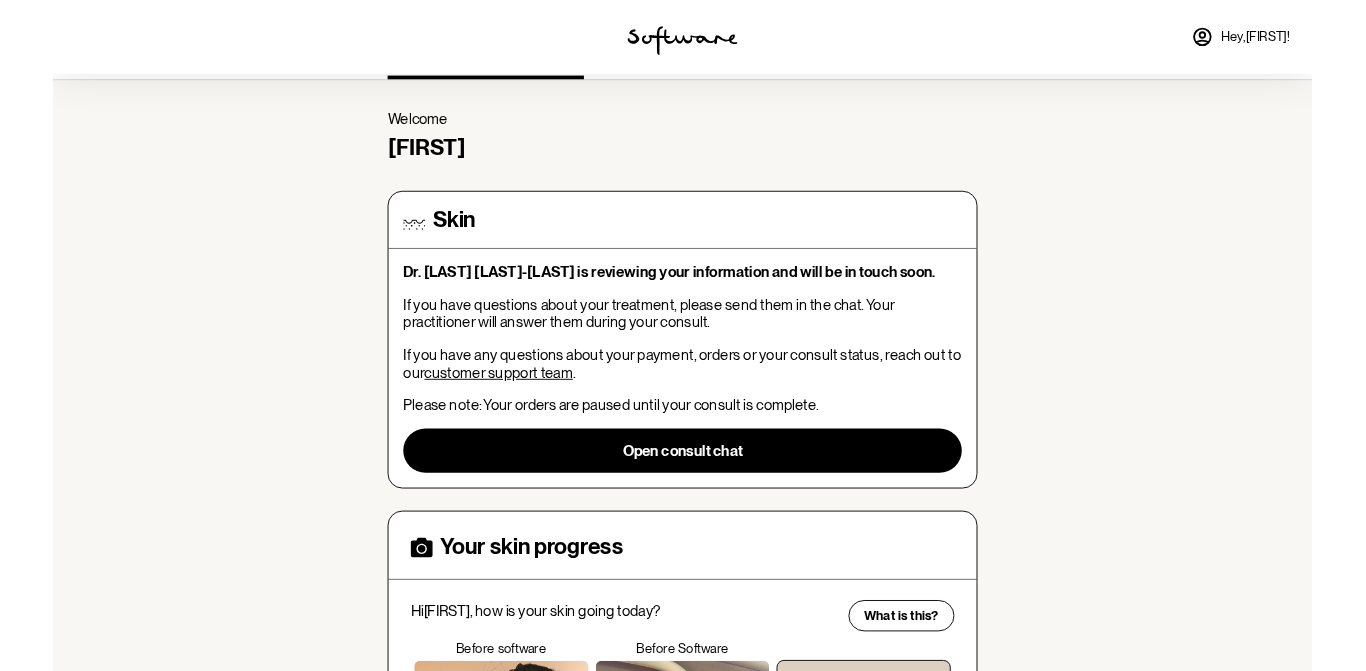 scroll, scrollTop: 0, scrollLeft: 0, axis: both 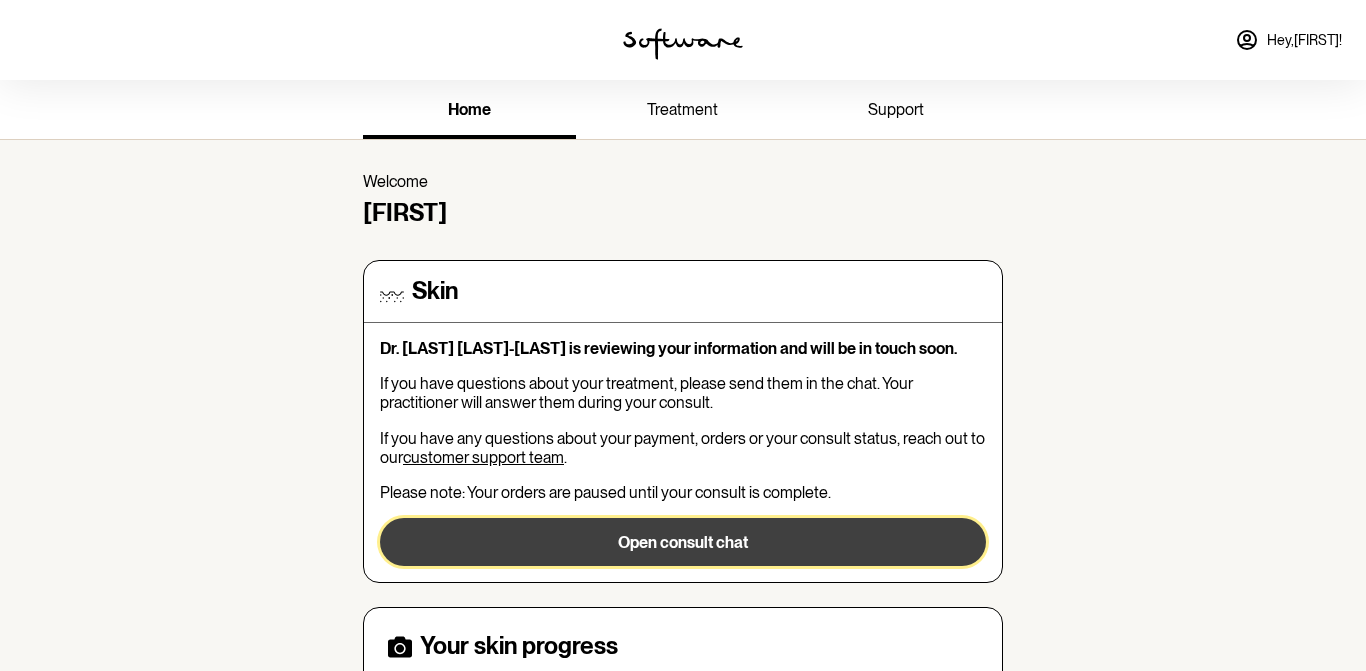 click on "Open consult chat" at bounding box center [683, 542] 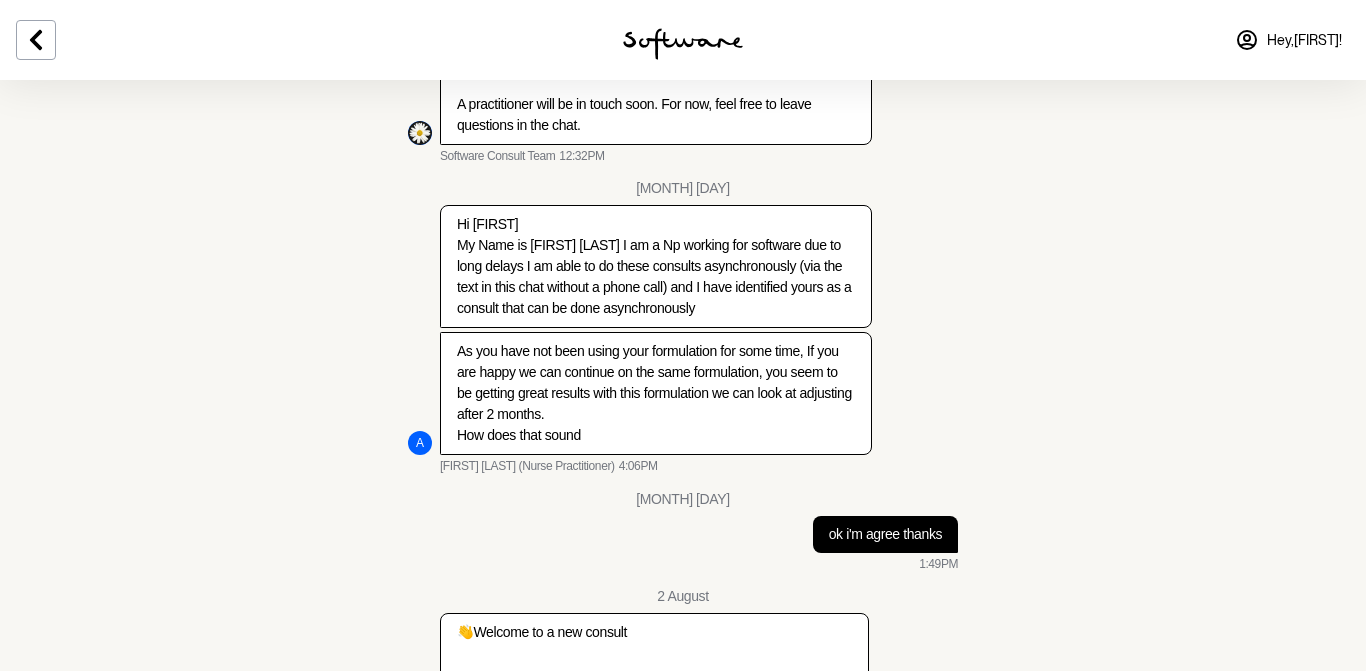 scroll, scrollTop: 0, scrollLeft: 0, axis: both 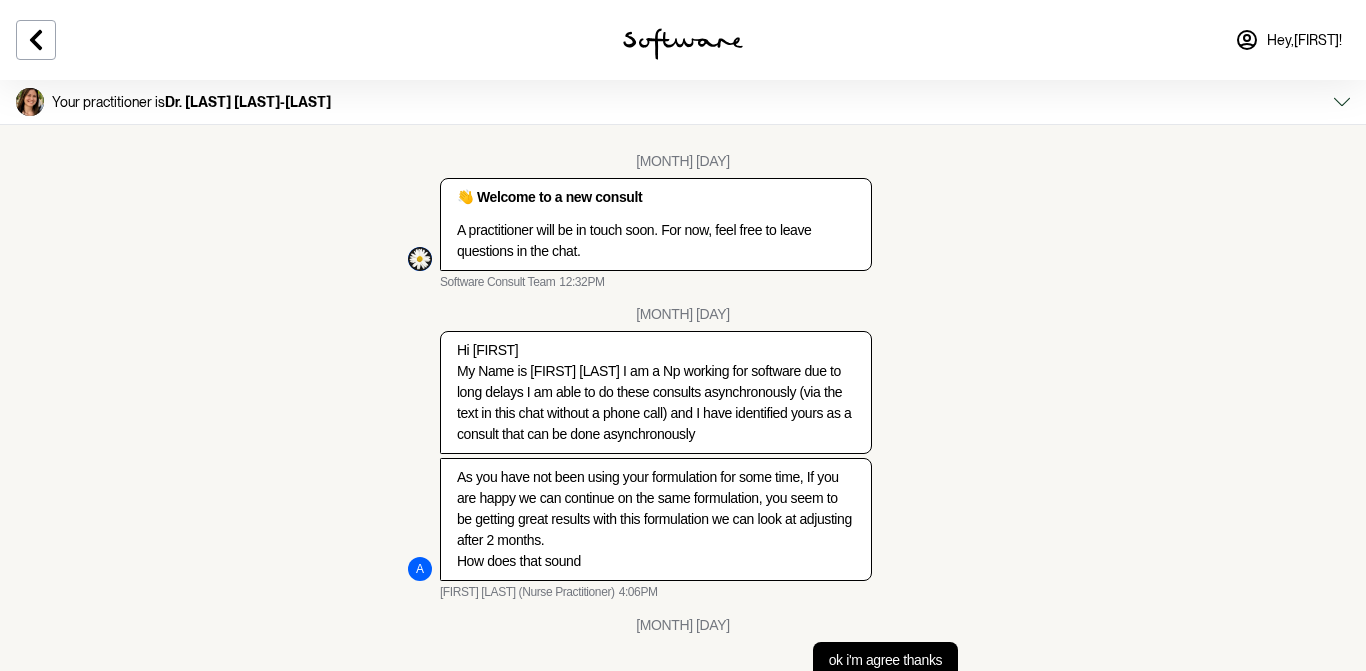 click at bounding box center [36, 40] 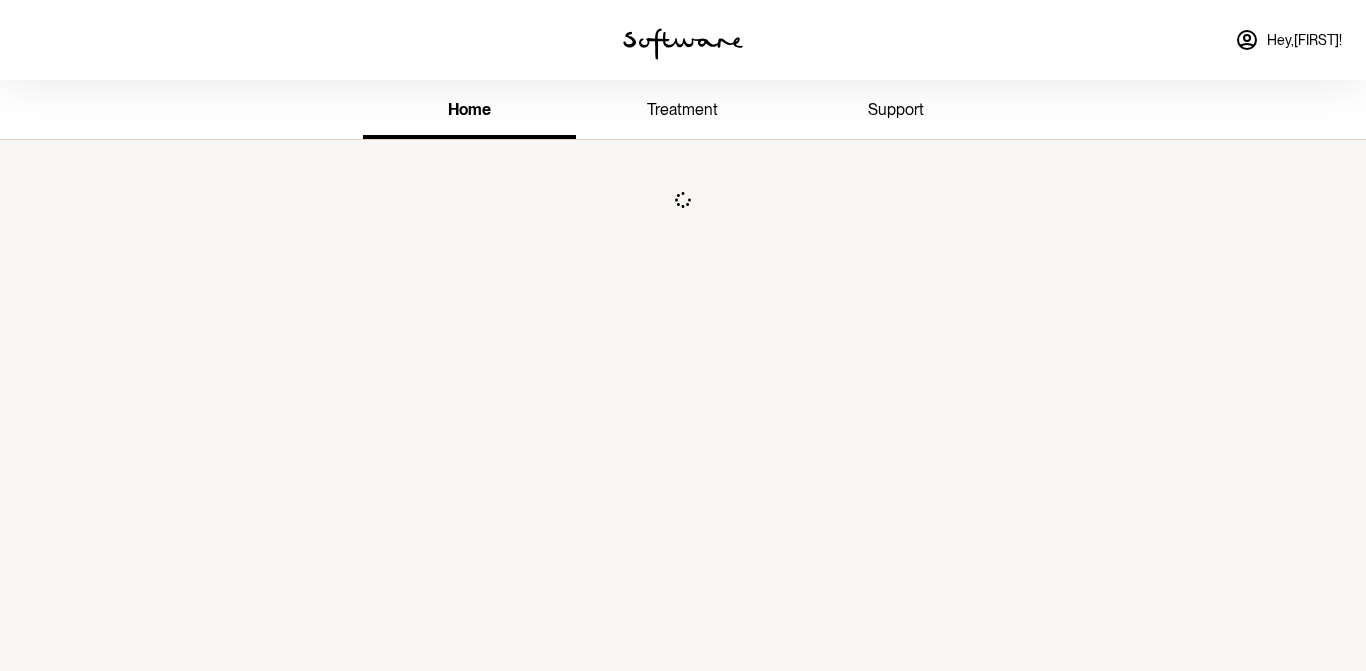 click on "treatment" at bounding box center (682, 109) 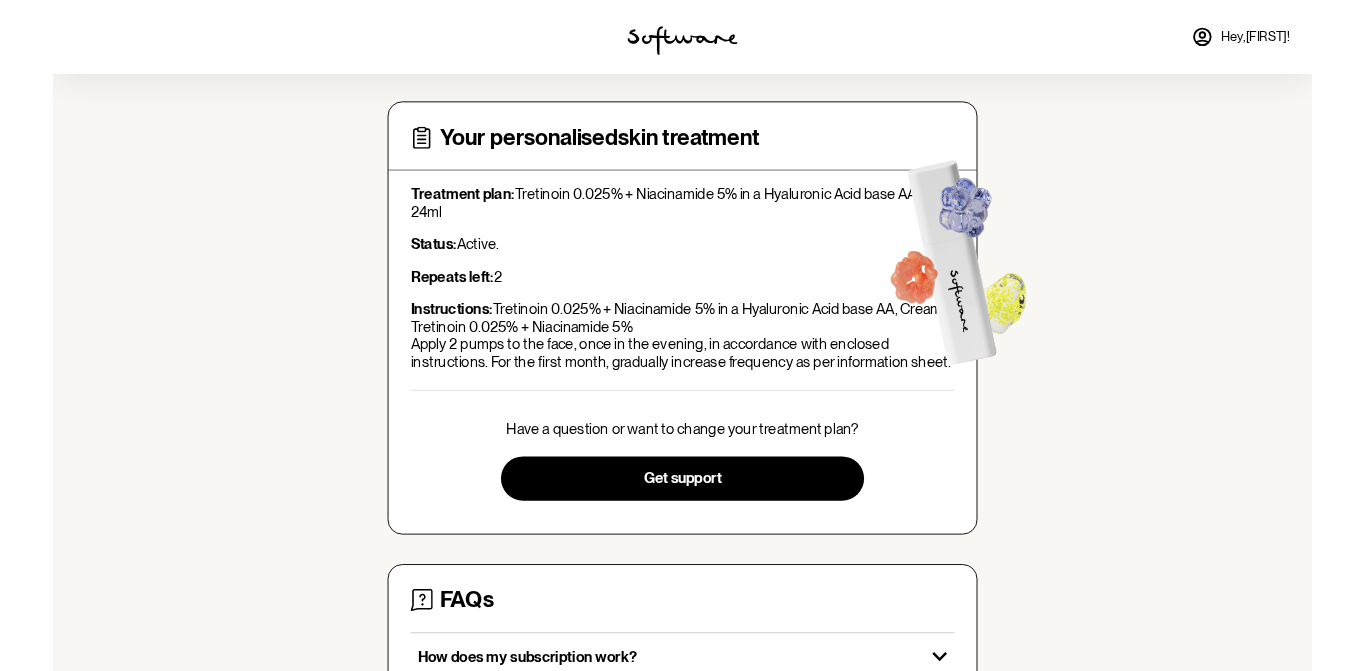 scroll, scrollTop: 0, scrollLeft: 0, axis: both 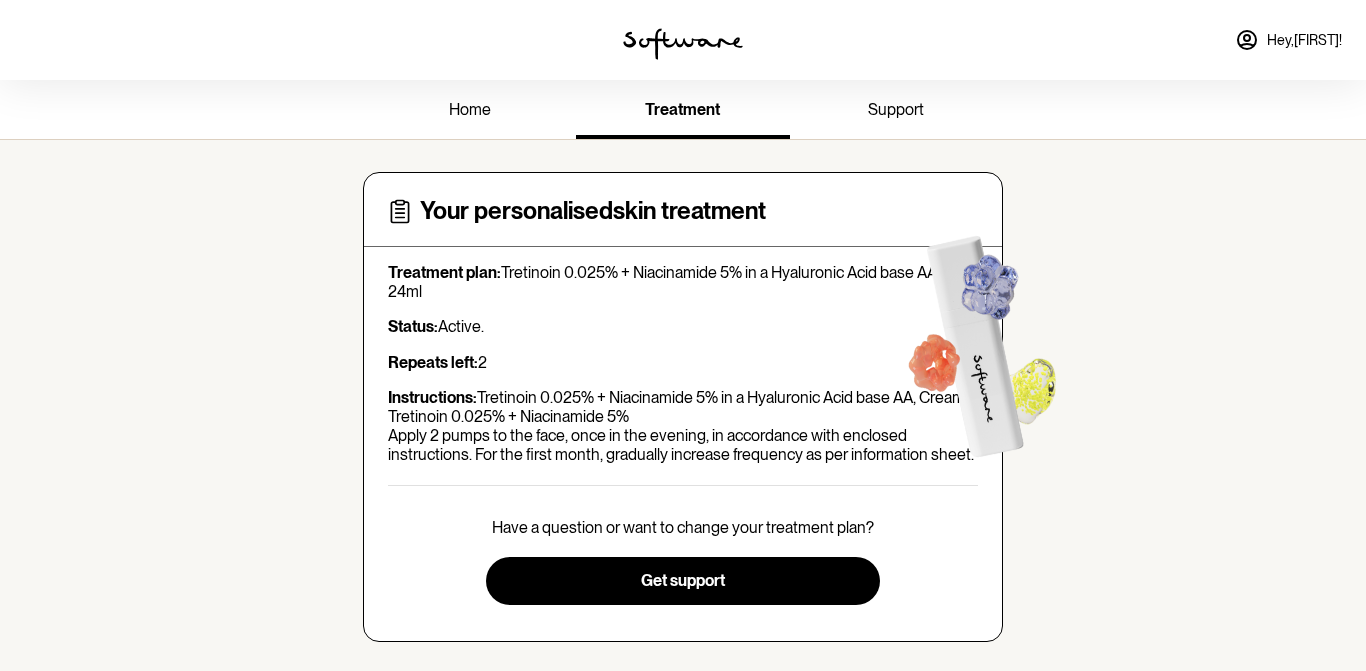 click on "support" at bounding box center (896, 111) 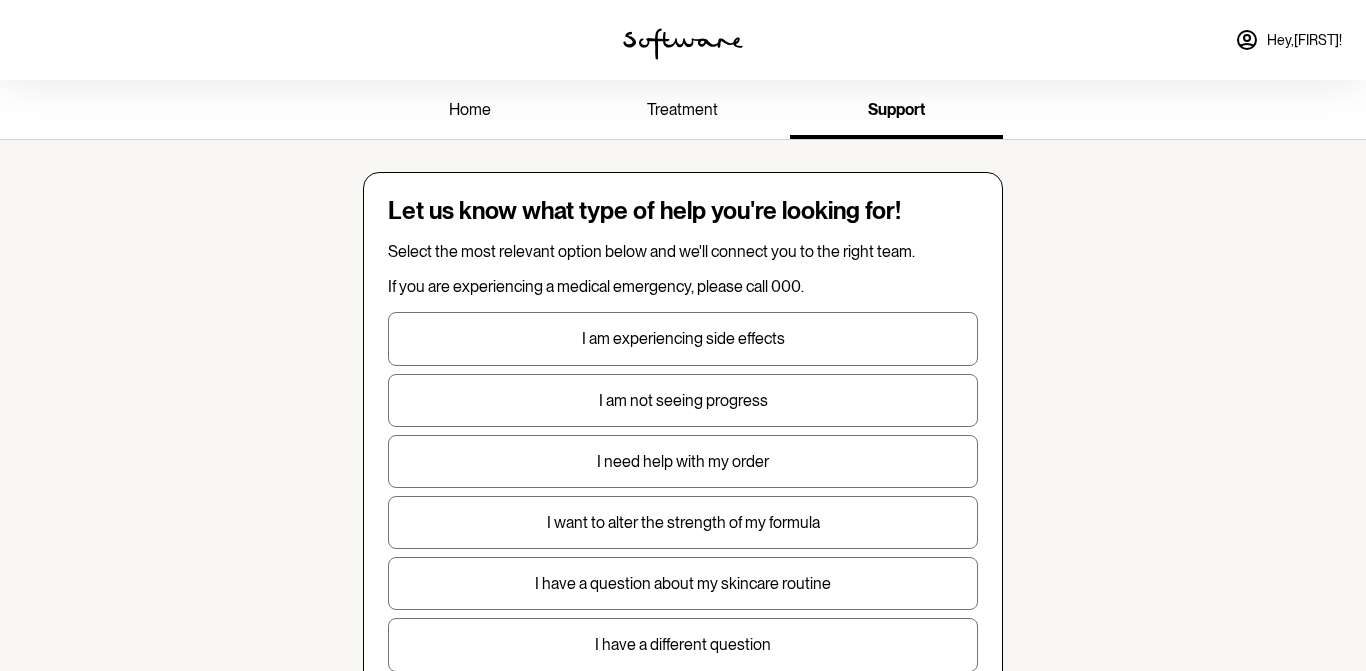 click on "home" at bounding box center (469, 111) 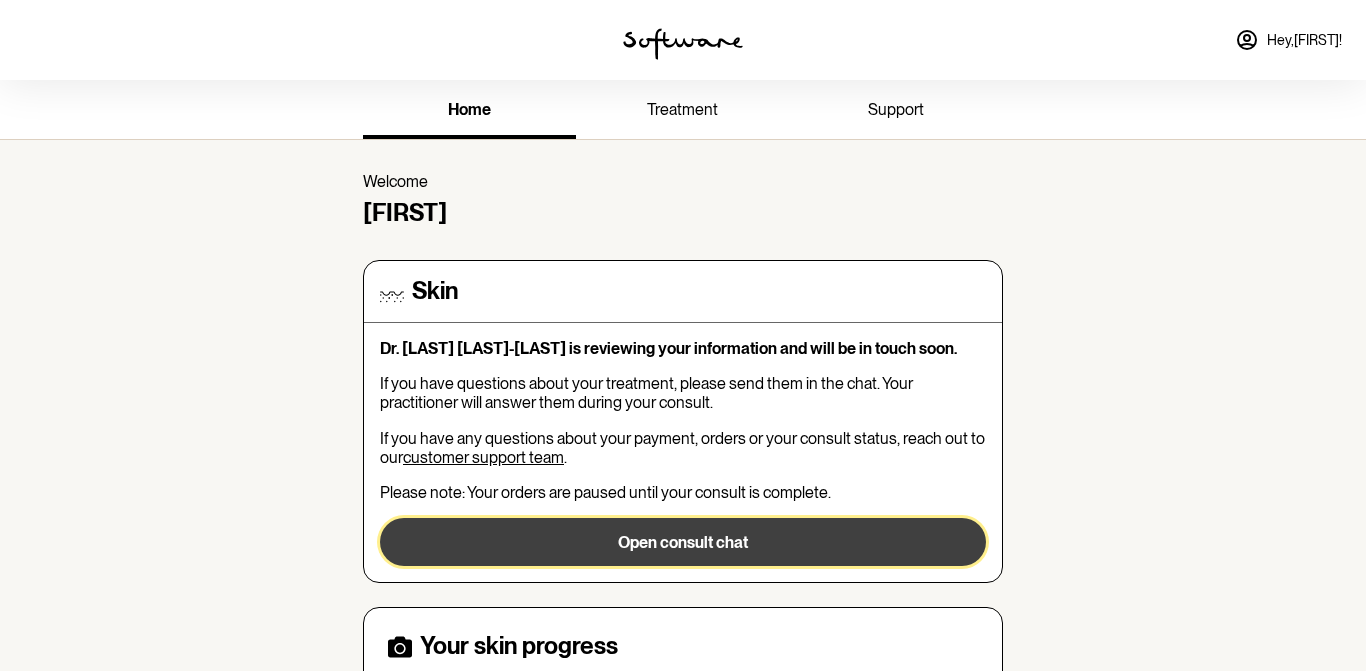 click on "Open consult chat" at bounding box center [683, 542] 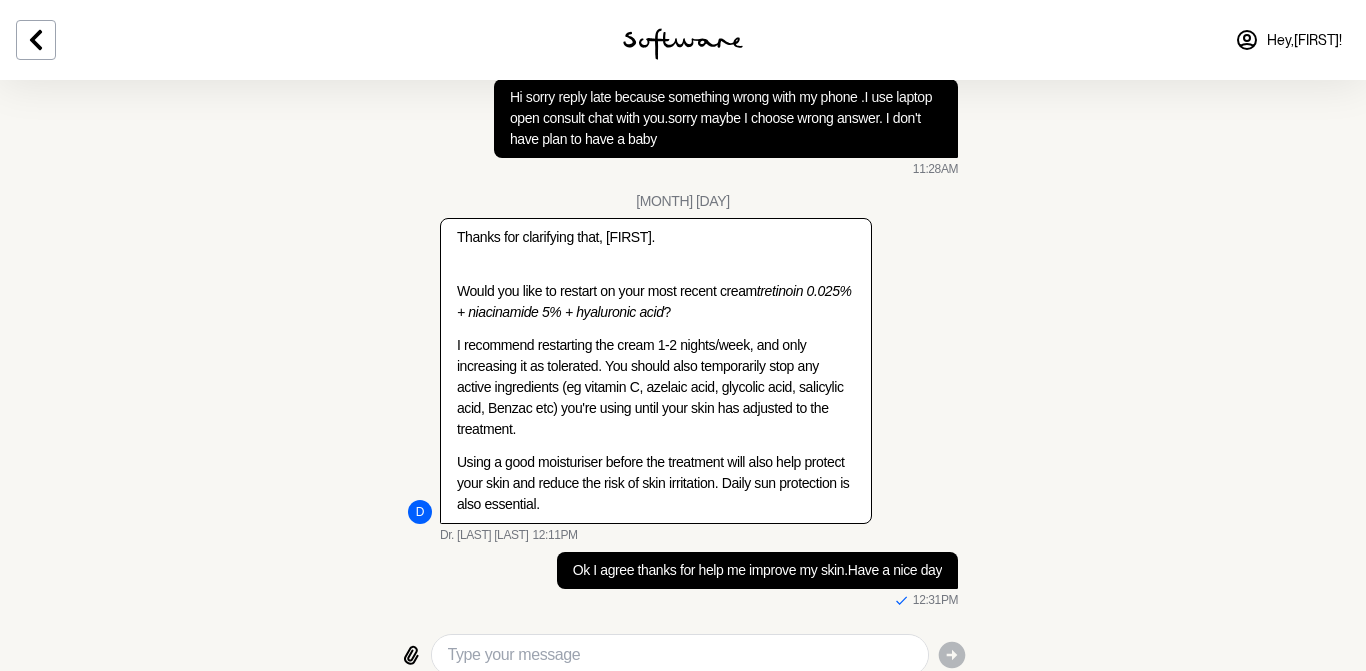 scroll, scrollTop: 1218, scrollLeft: 0, axis: vertical 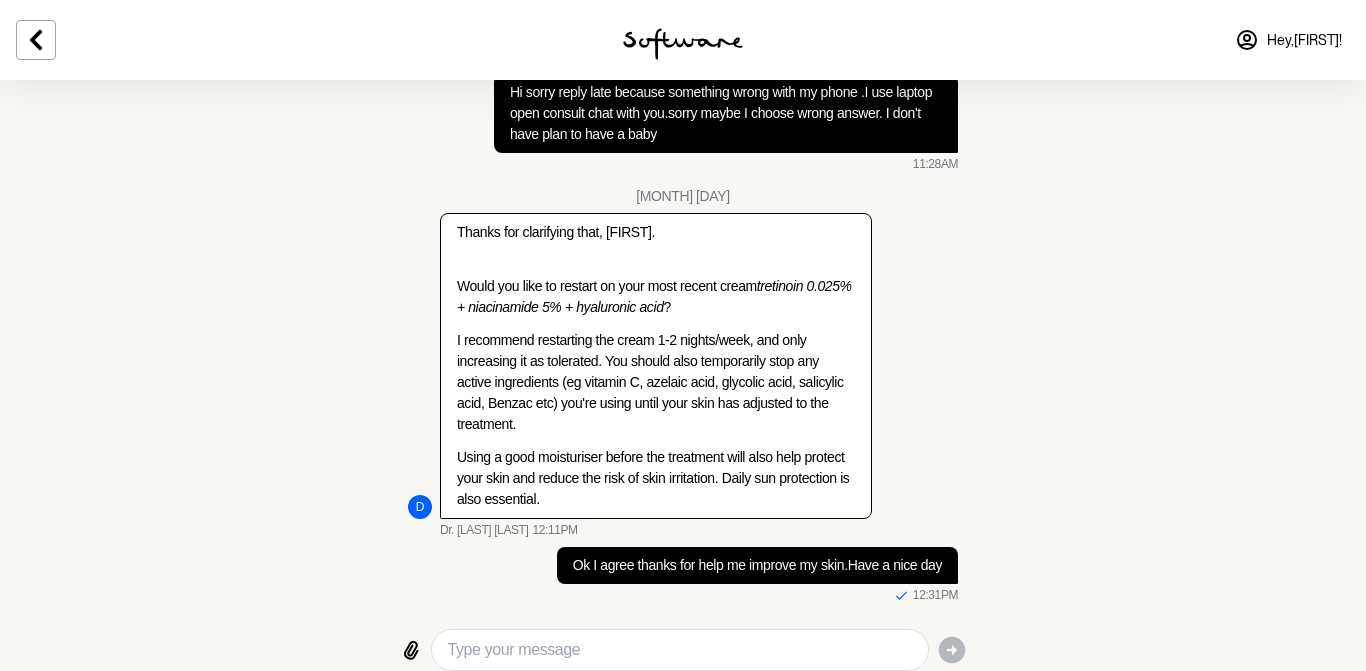click at bounding box center (36, 40) 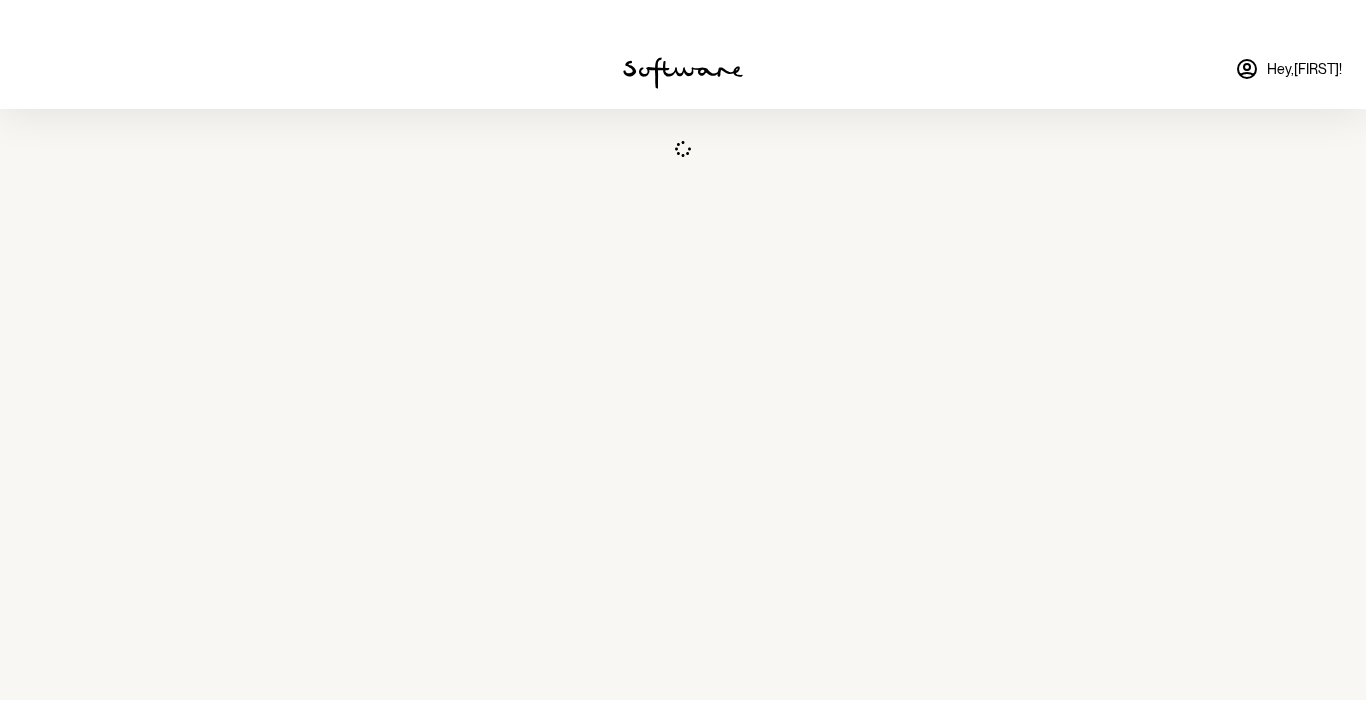 scroll, scrollTop: 0, scrollLeft: 0, axis: both 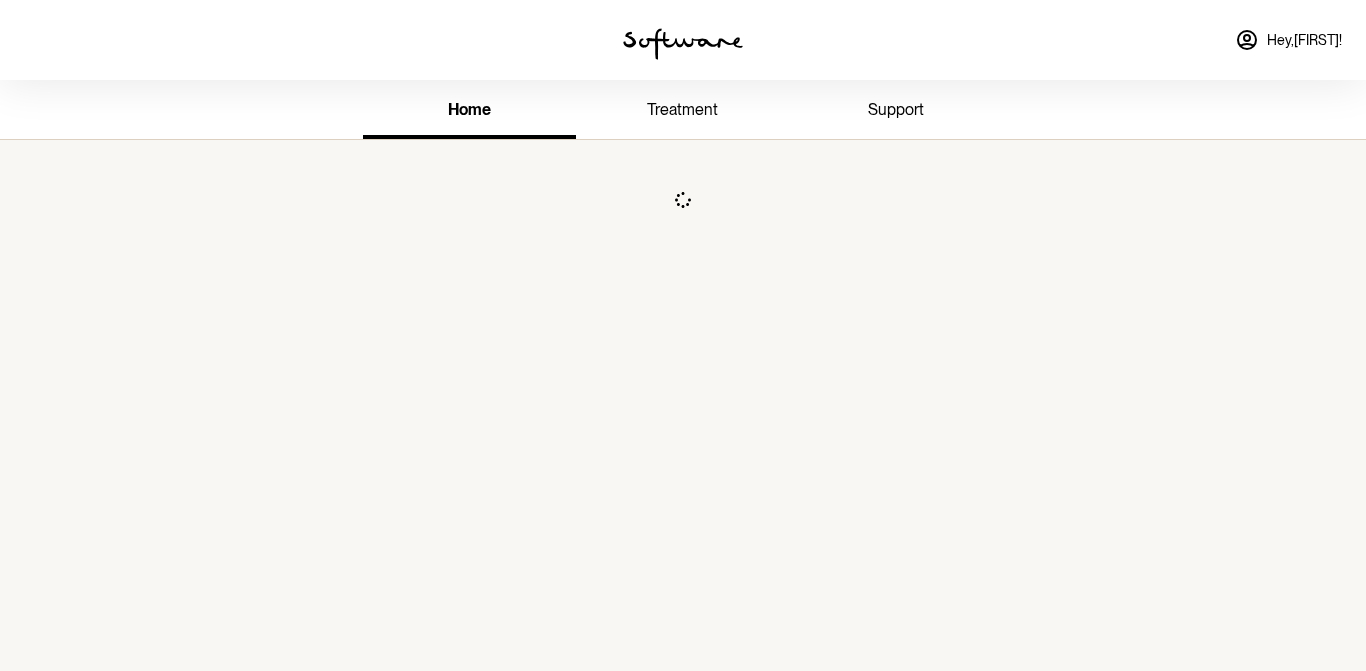 click on "treatment" at bounding box center (682, 109) 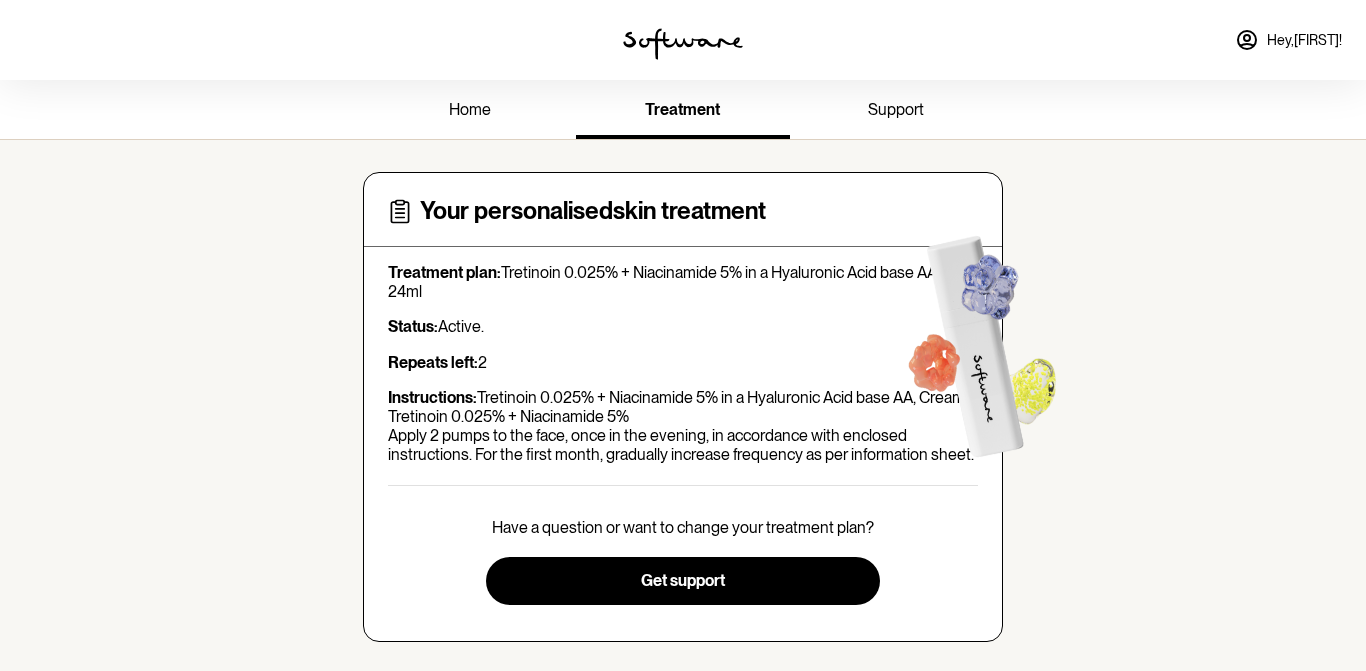 click on "home" at bounding box center [469, 111] 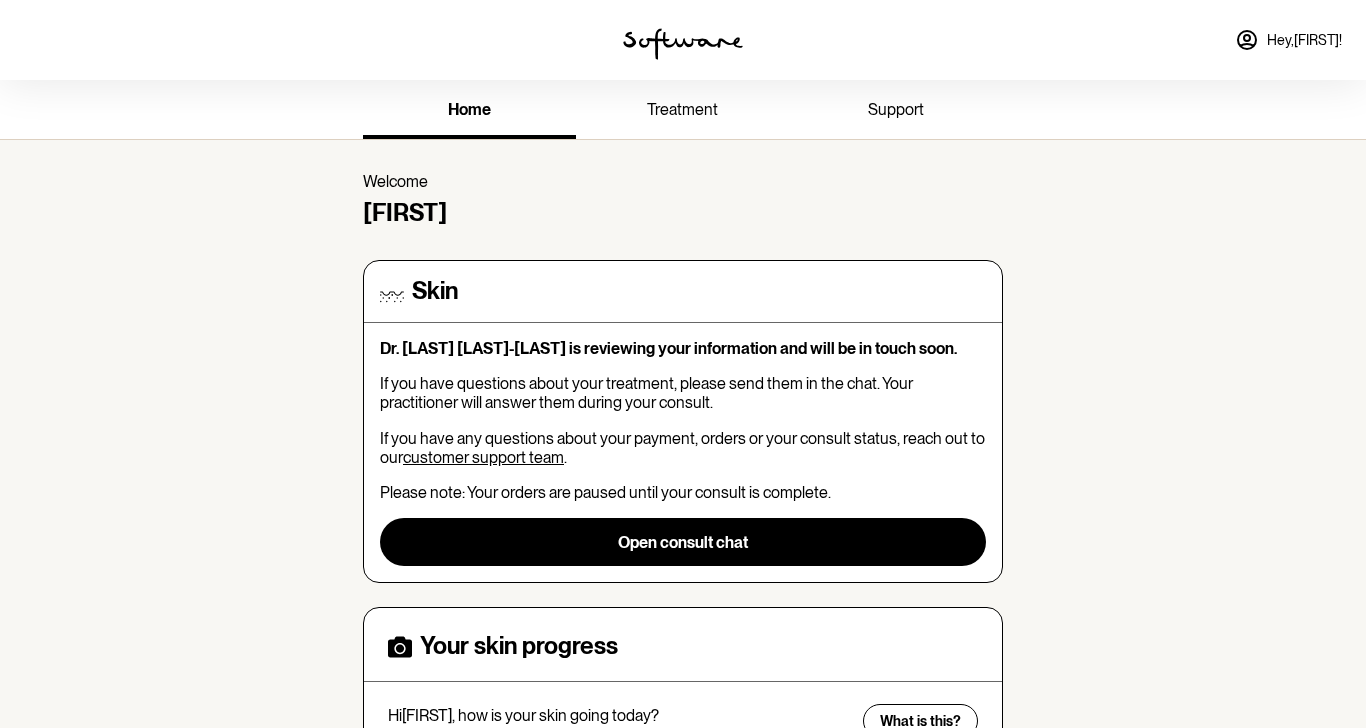click on "Skin Dr. [LAST] [LAST]-[LAST] is reviewing your information and will be in touch soon. If you have questions about your treatment, please send them in the chat. Your practitioner will answer them during your consult. If you have any questions about your payment, orders or your consult status, reach out to our customer support team . Please note: Your orders are paused until your consult is complete. Open consult chat Your skin progress Hi [FIRST], how is your skin going today? Before software Before Software Click to add progress View progress What is this? Essential reading Browse all When will I see results with Software? 4 mins read How to build your skincare routine while using Software 6 mins read Your guide to the most common mistakes made when using prescription creams 5 mins read Become a Software Insider Get access to unfiltered feedback, progress pictures and exclusive member discounts. Join on Facebook Experiencing skin side effects?" at bounding box center (683, 1273) 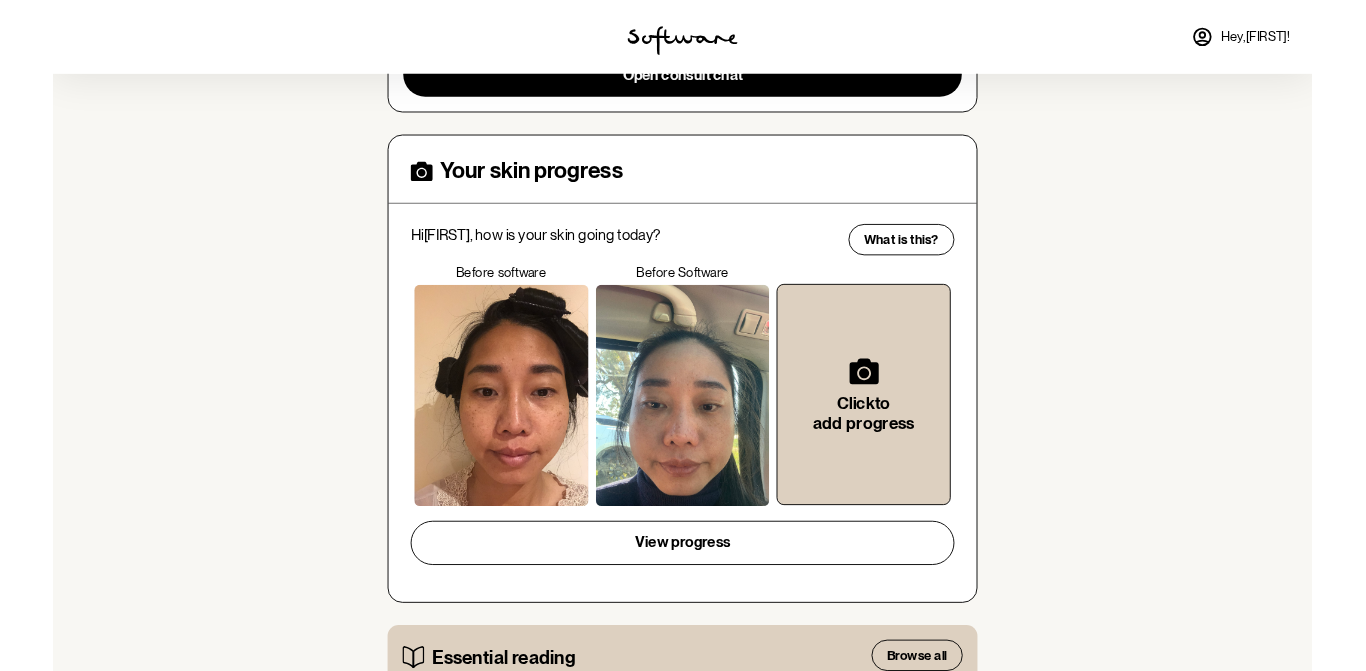 scroll, scrollTop: 0, scrollLeft: 0, axis: both 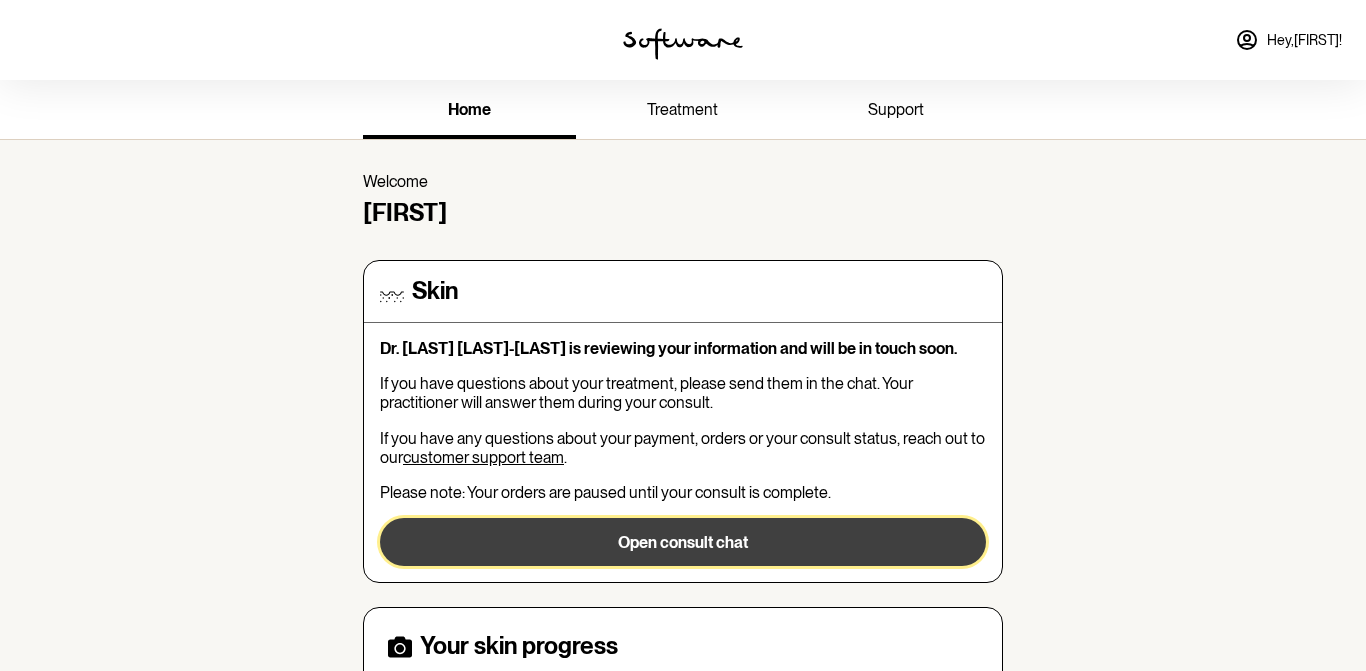 click on "Open consult chat" at bounding box center [683, 542] 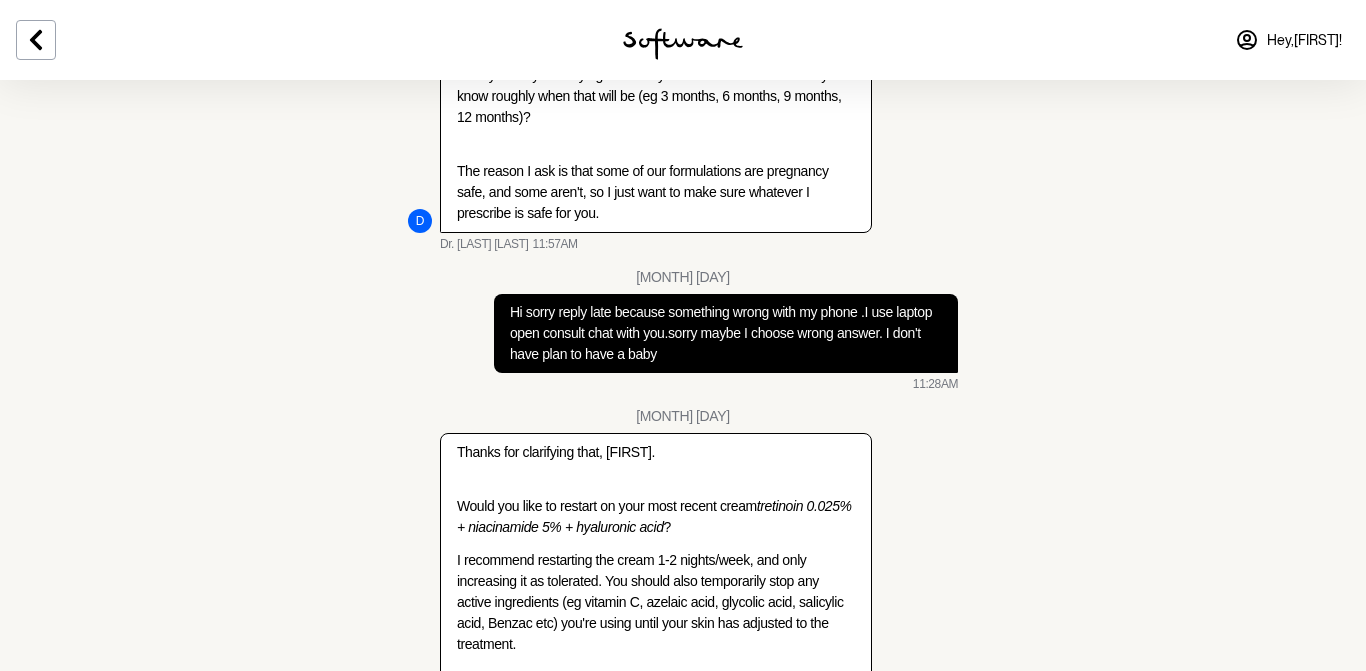 scroll, scrollTop: 1218, scrollLeft: 0, axis: vertical 